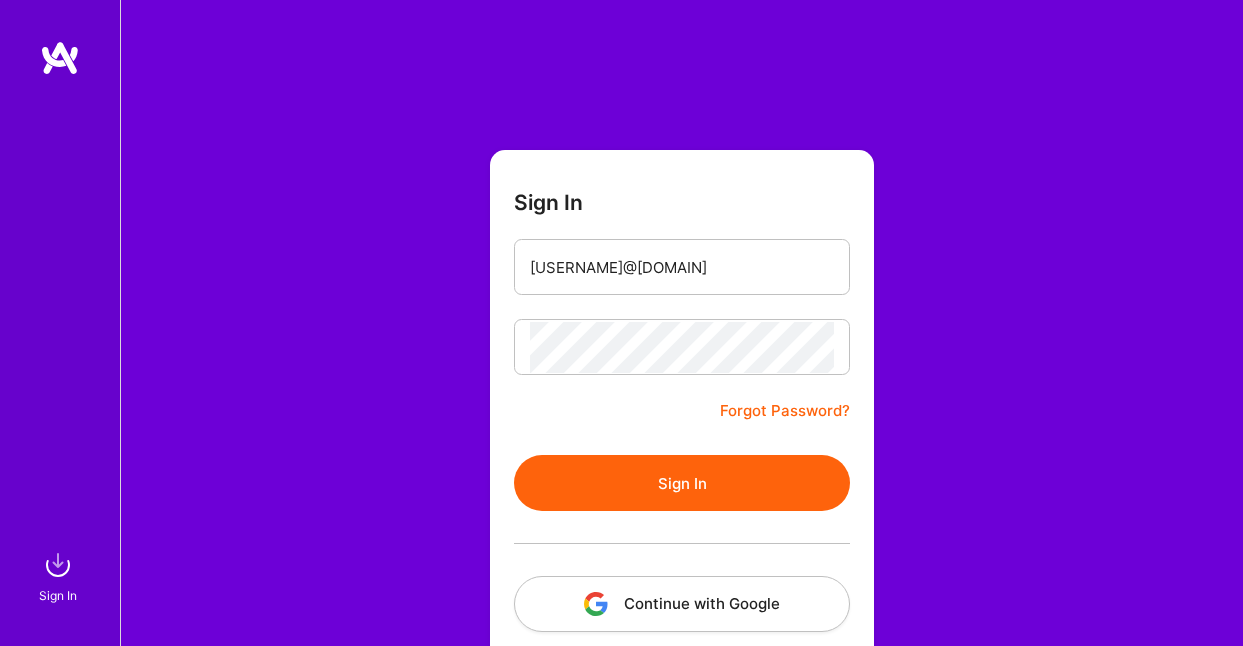 scroll, scrollTop: 0, scrollLeft: 0, axis: both 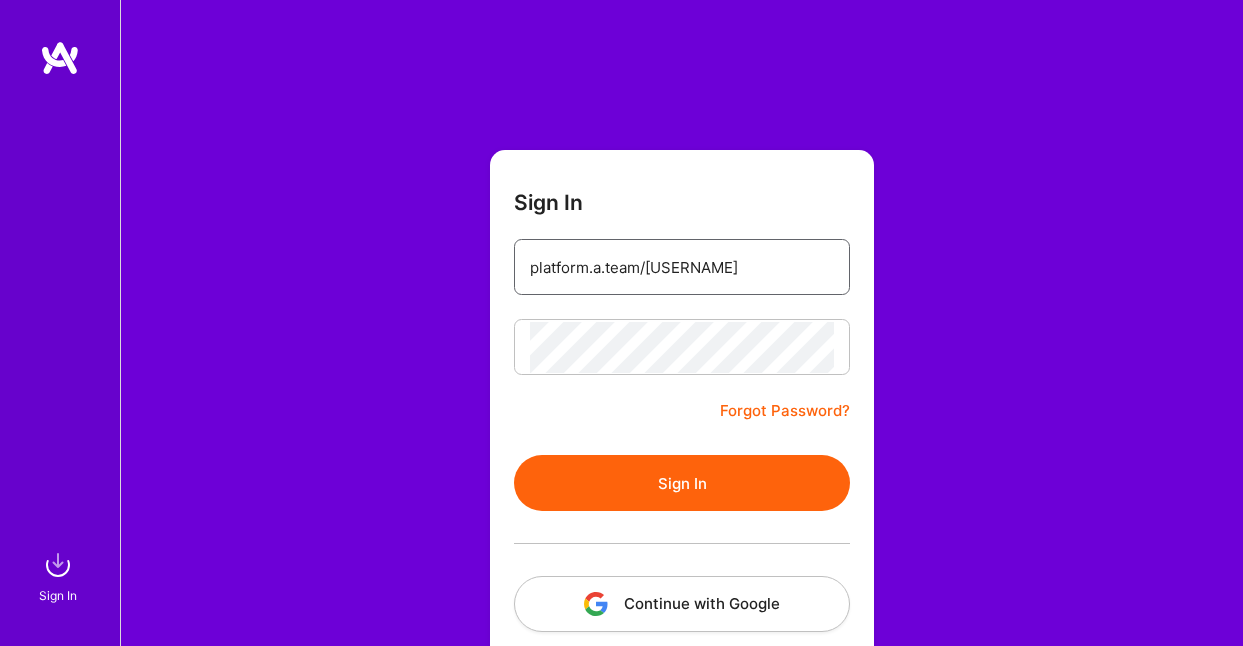 type on "[USERNAME]@[DOMAIN]" 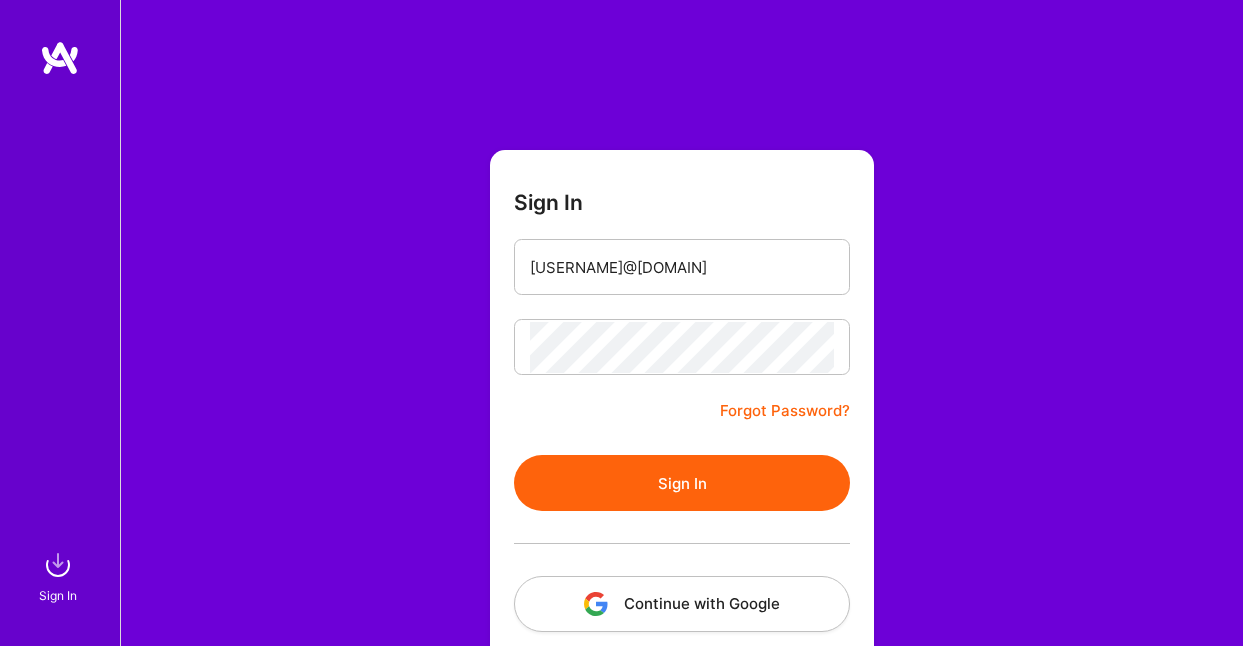click on "Sign In" at bounding box center [682, 483] 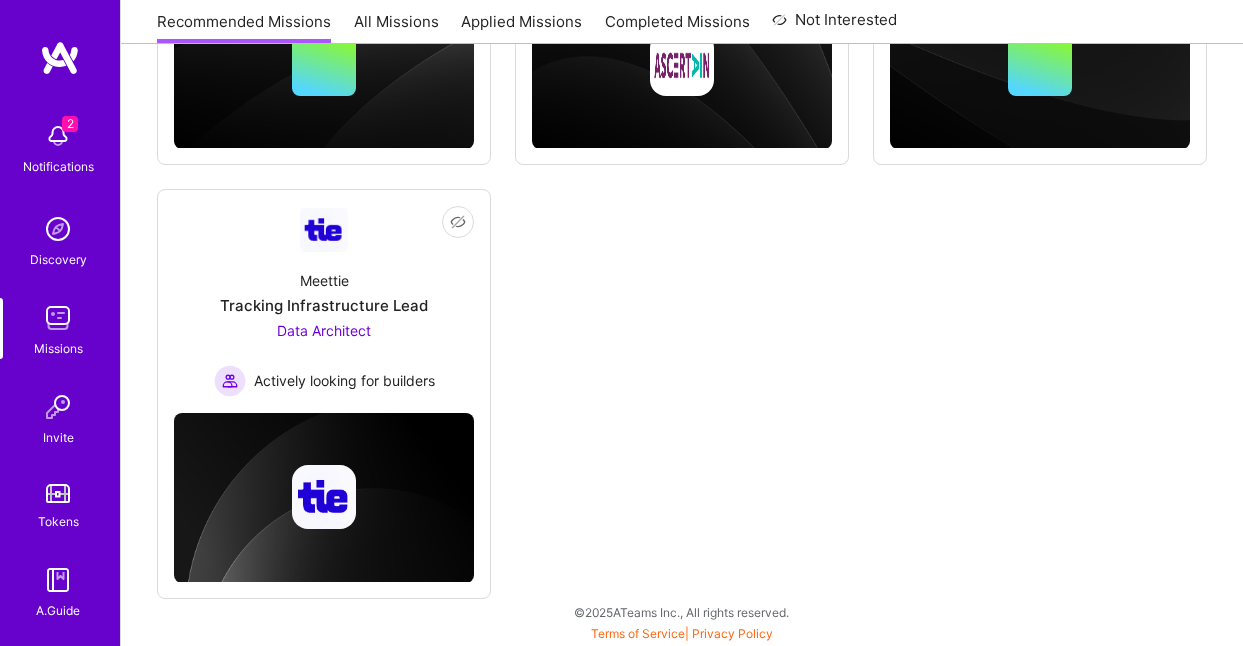 scroll, scrollTop: 0, scrollLeft: 0, axis: both 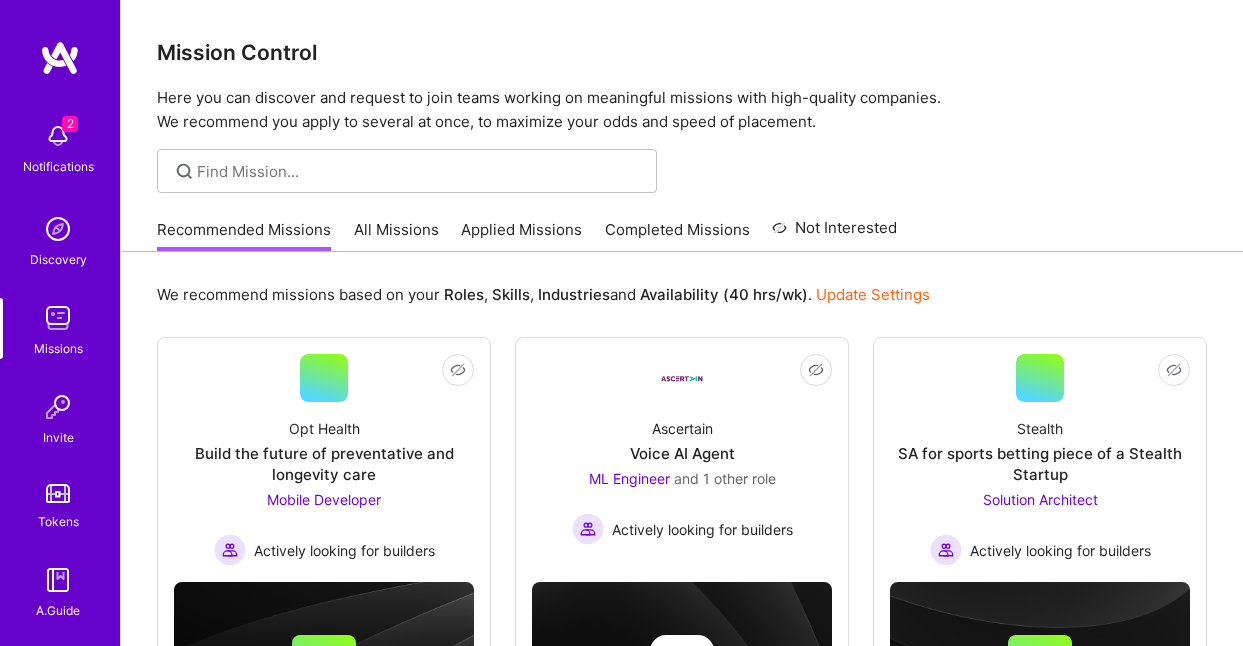 click at bounding box center (58, 136) 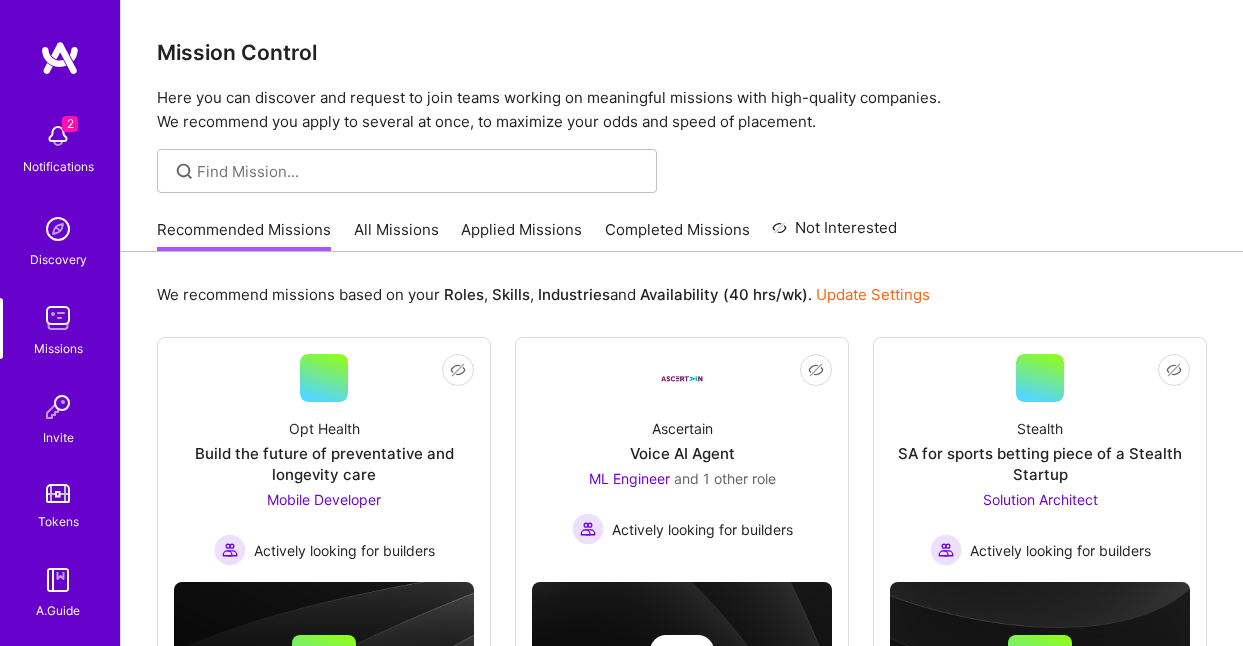 click on "Application update for the  mission" at bounding box center [-296, 107] 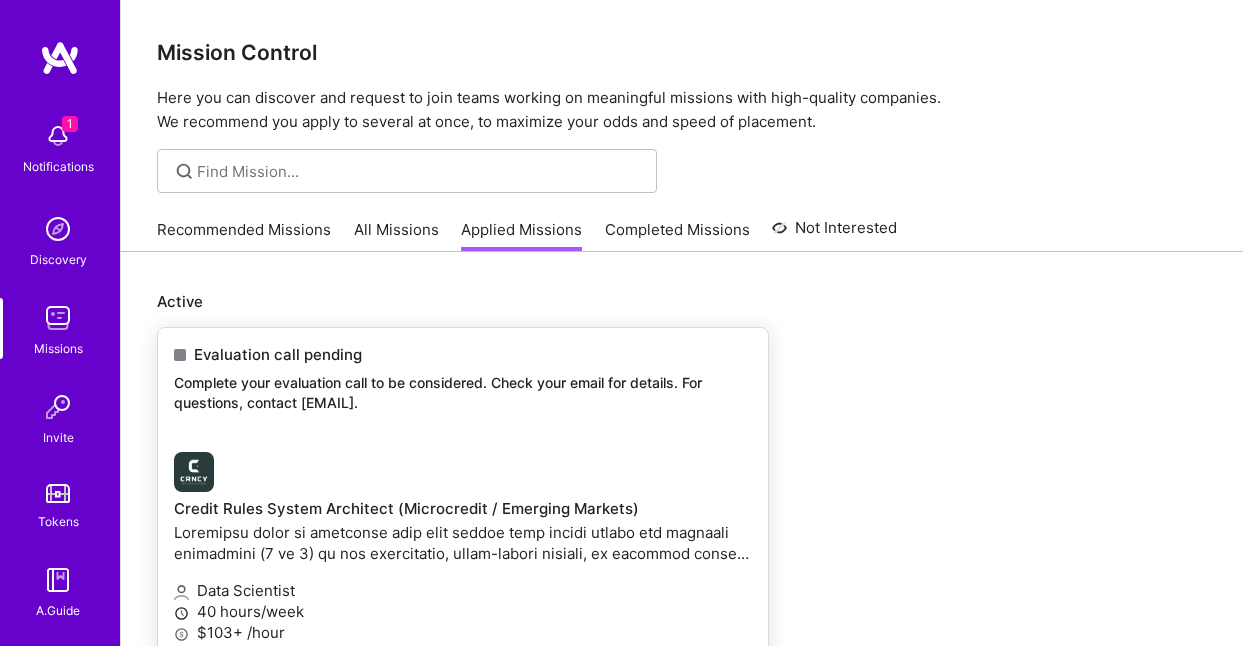 scroll, scrollTop: 205, scrollLeft: 0, axis: vertical 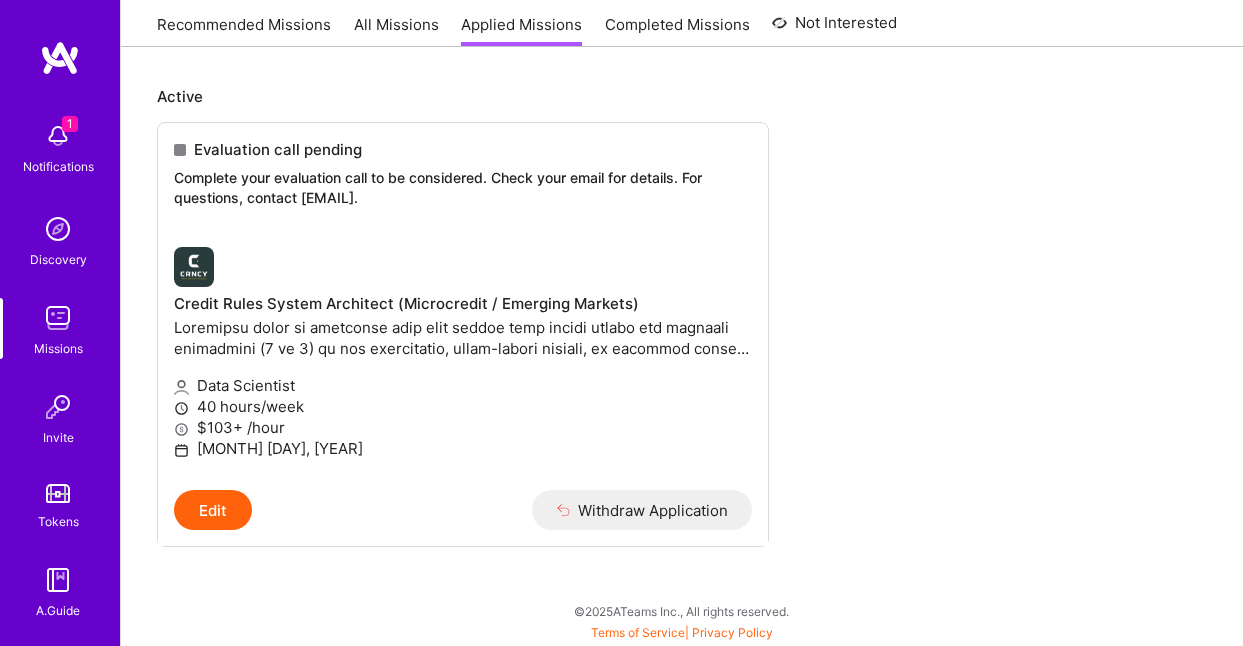 click at bounding box center [60, 58] 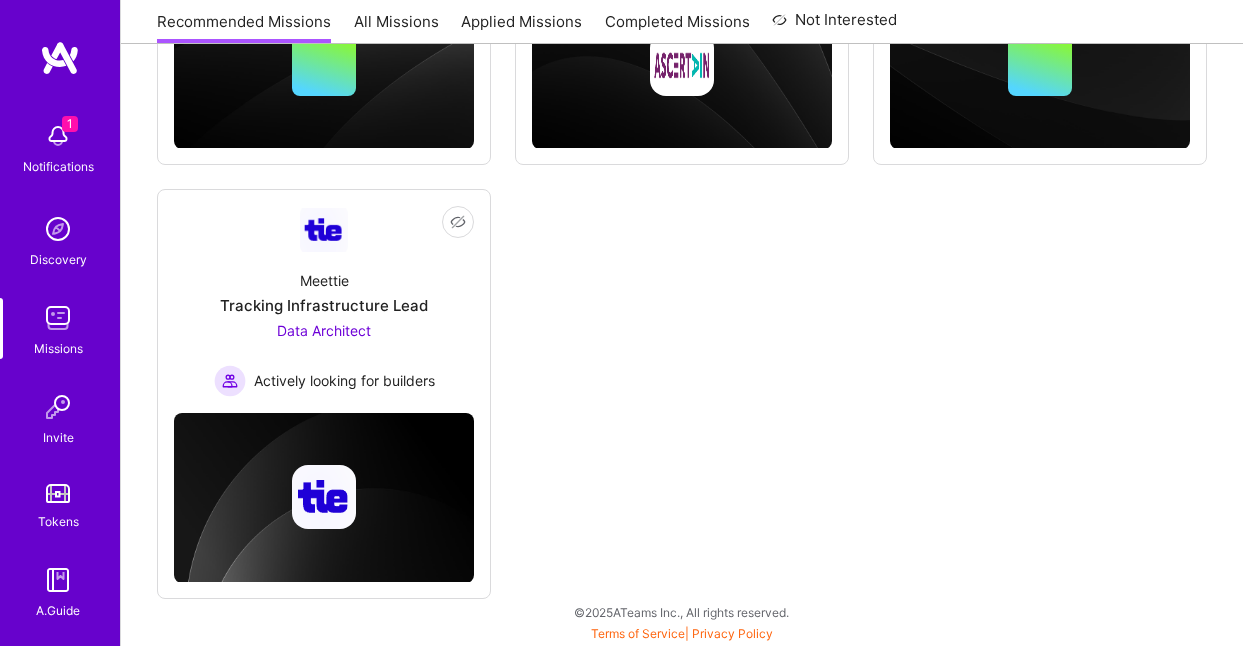 scroll, scrollTop: 0, scrollLeft: 0, axis: both 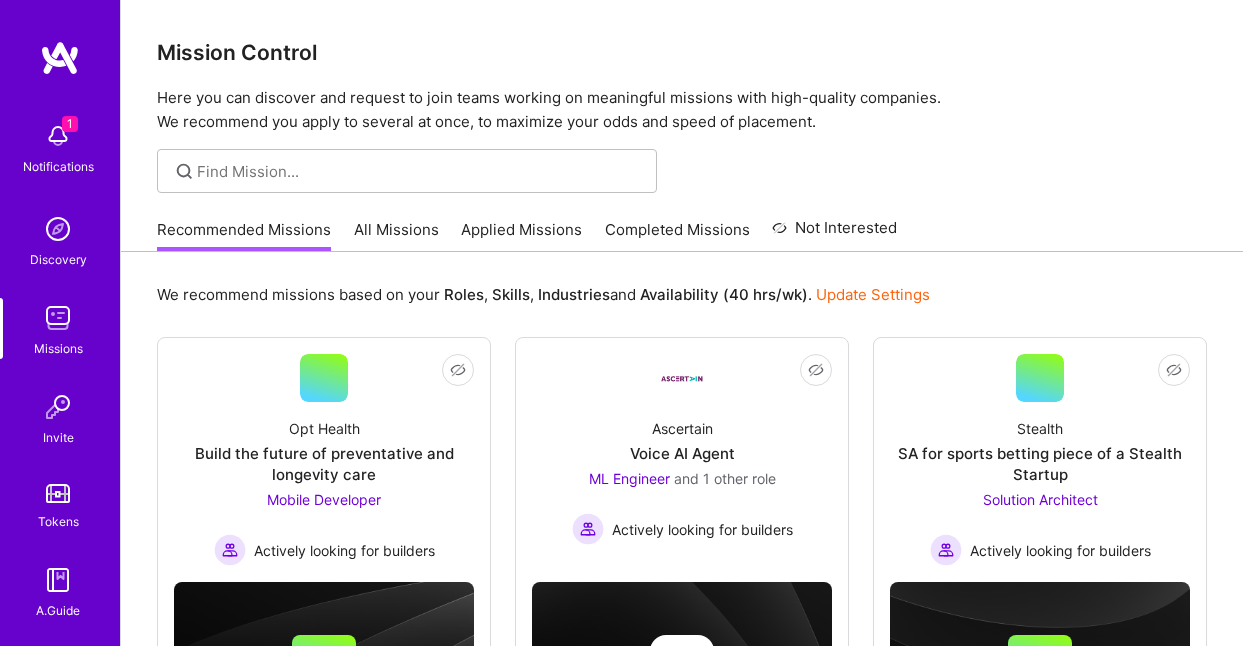 click at bounding box center [58, 136] 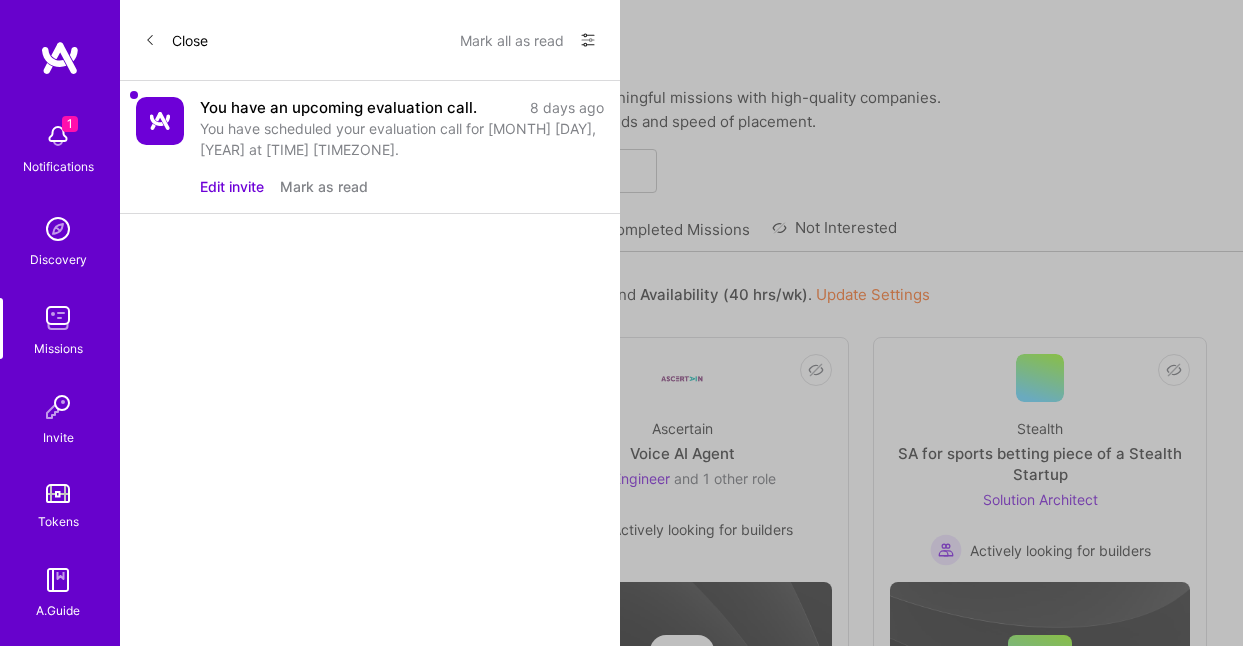 scroll, scrollTop: 2, scrollLeft: 0, axis: vertical 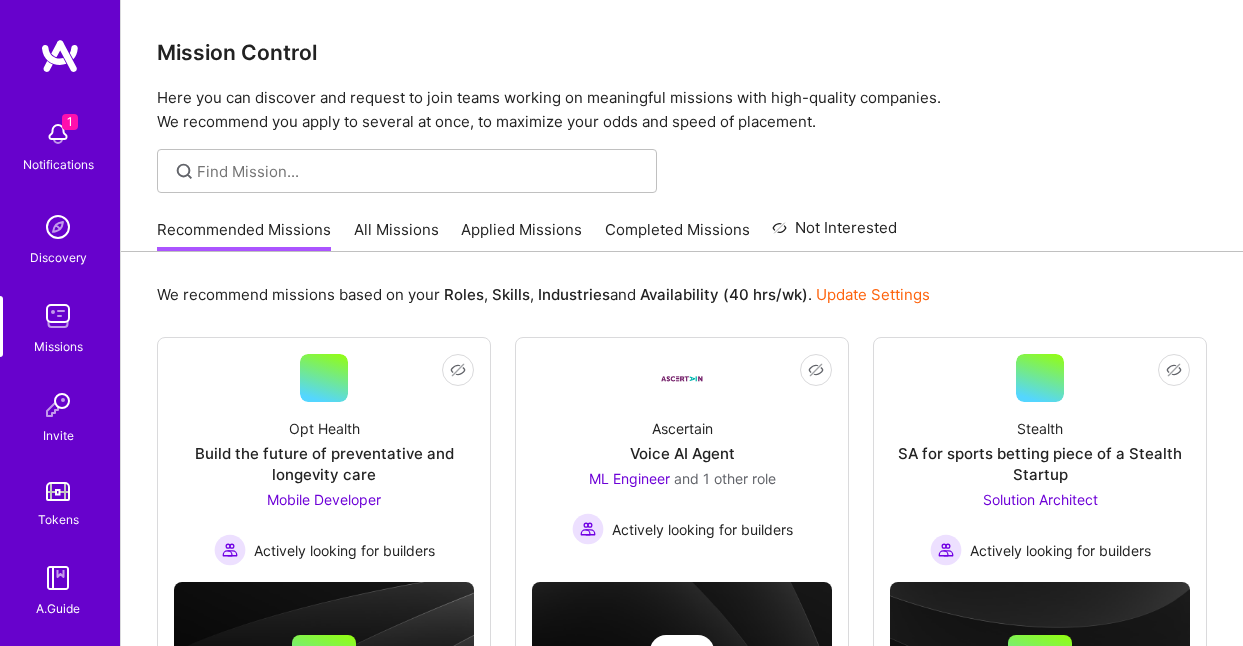 click at bounding box center (58, 227) 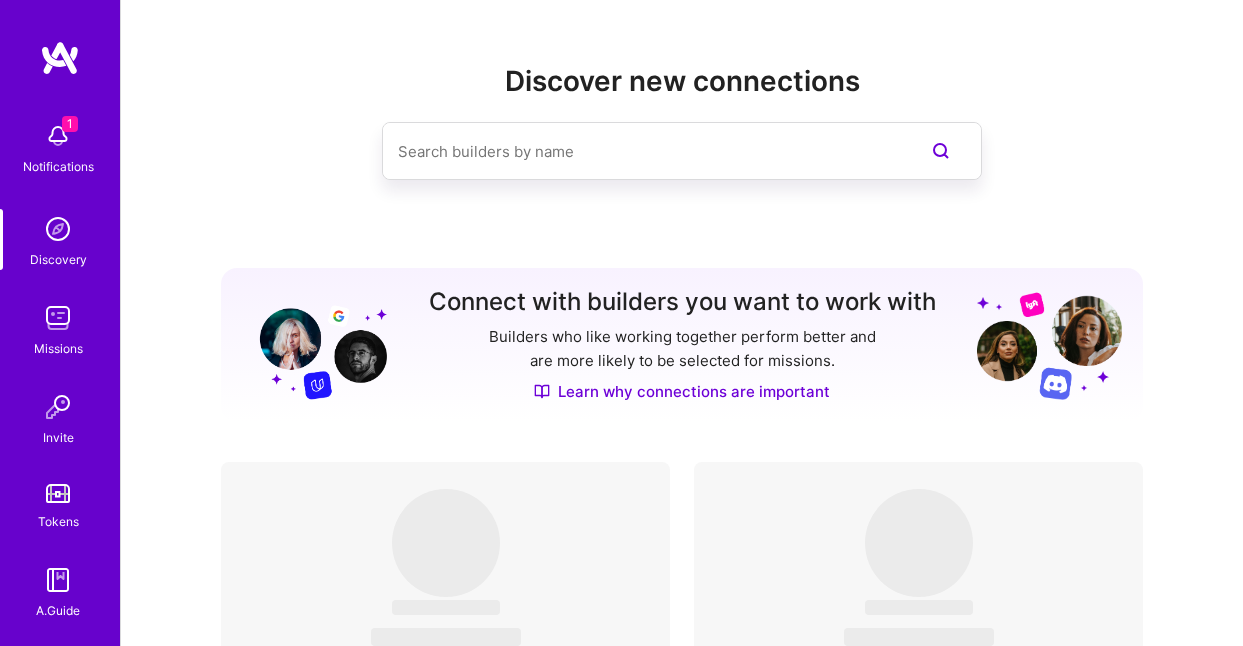 click at bounding box center (58, 318) 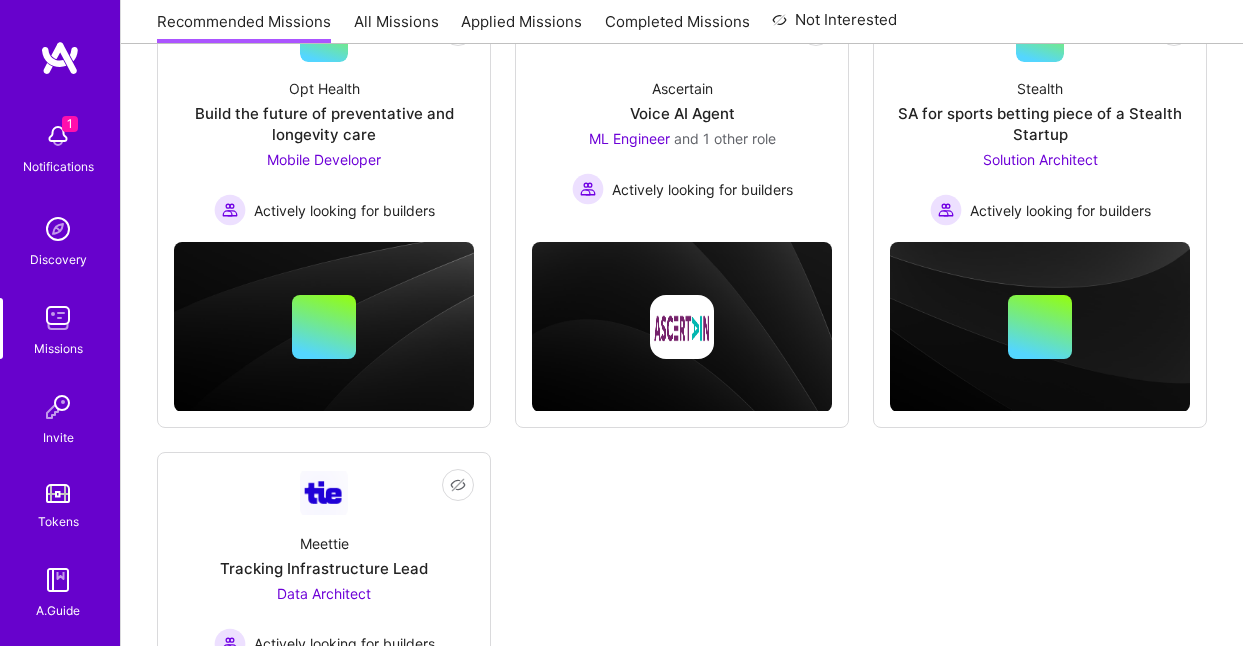 scroll, scrollTop: 343, scrollLeft: 0, axis: vertical 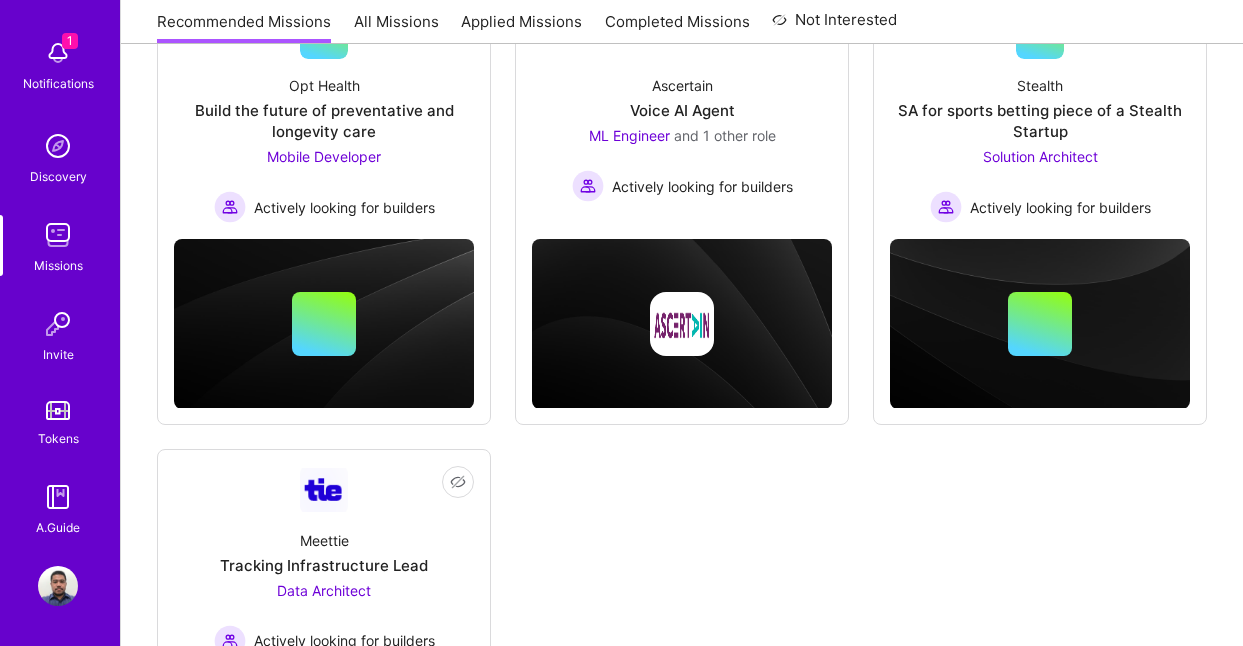 click at bounding box center (58, 586) 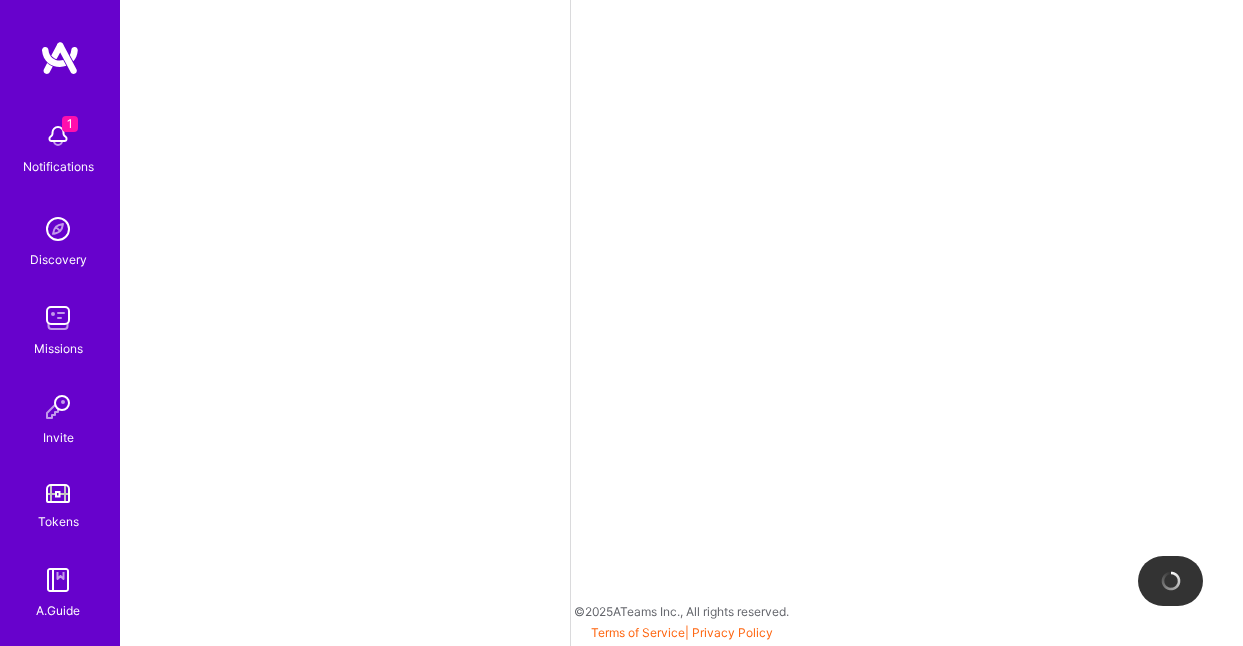 scroll, scrollTop: 0, scrollLeft: 0, axis: both 